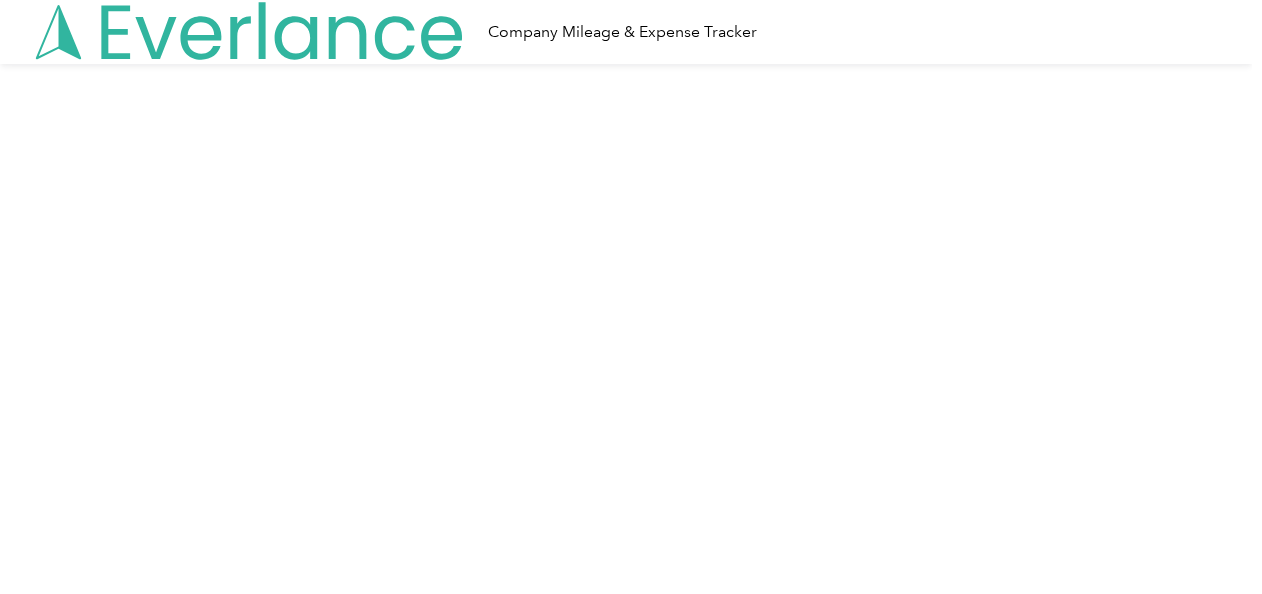 scroll, scrollTop: 0, scrollLeft: 0, axis: both 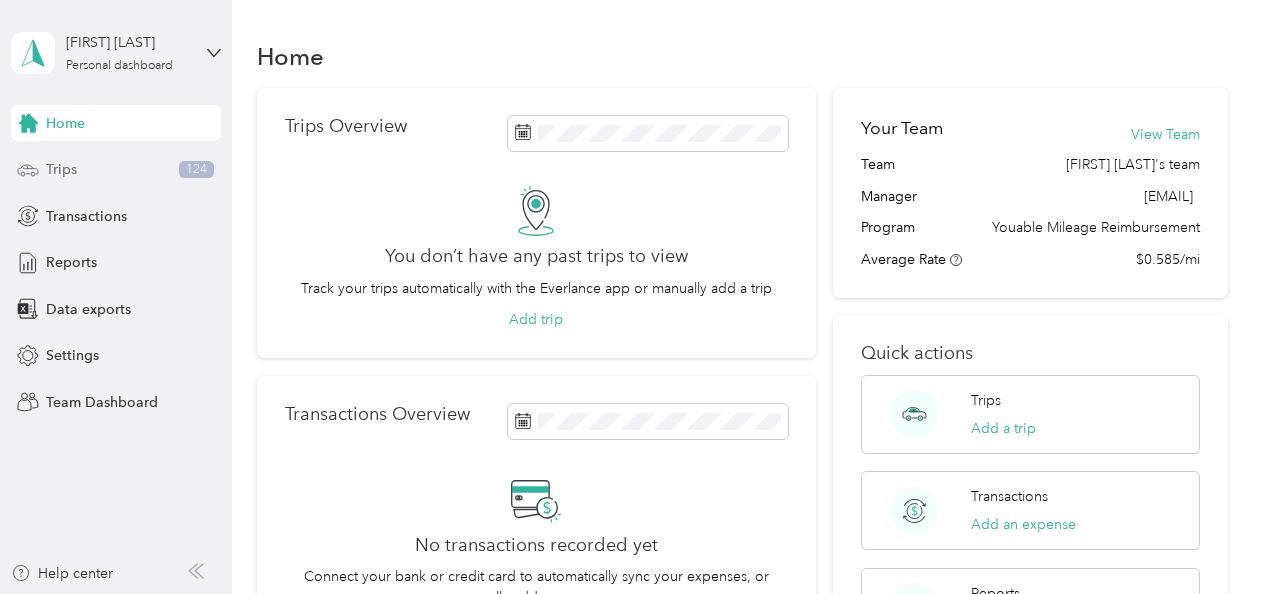 click on "Trips 124" at bounding box center [116, 170] 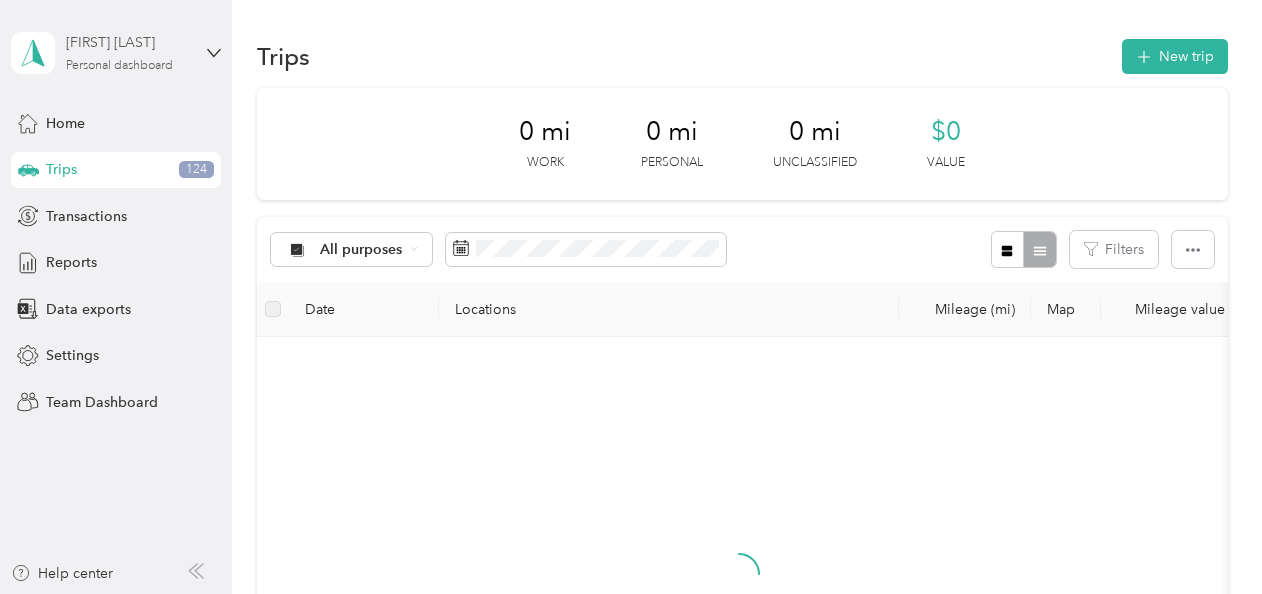 click on "Personal dashboard" at bounding box center (119, 66) 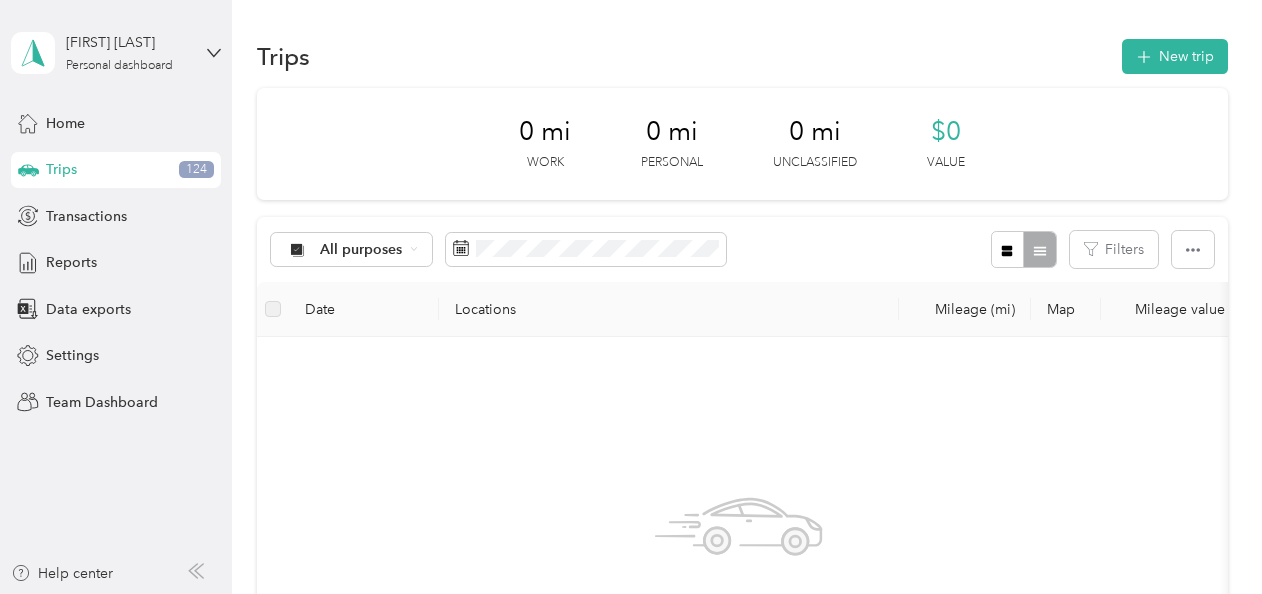 click on "Personal dashboard" at bounding box center (163, 209) 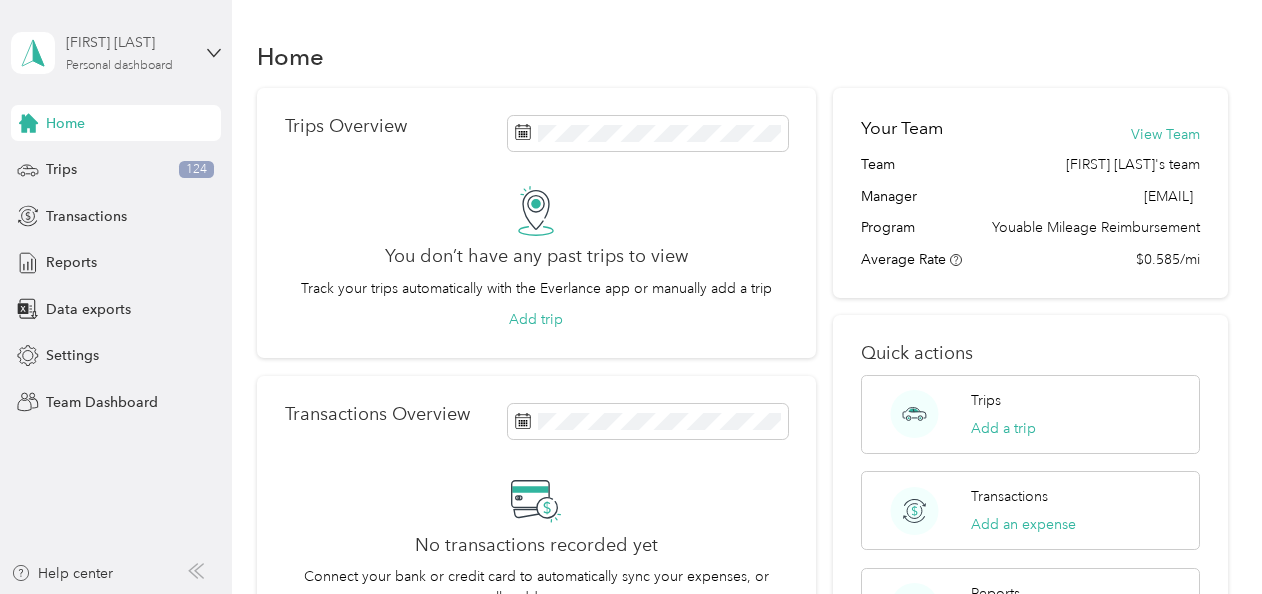 click on "Personal dashboard" at bounding box center (119, 66) 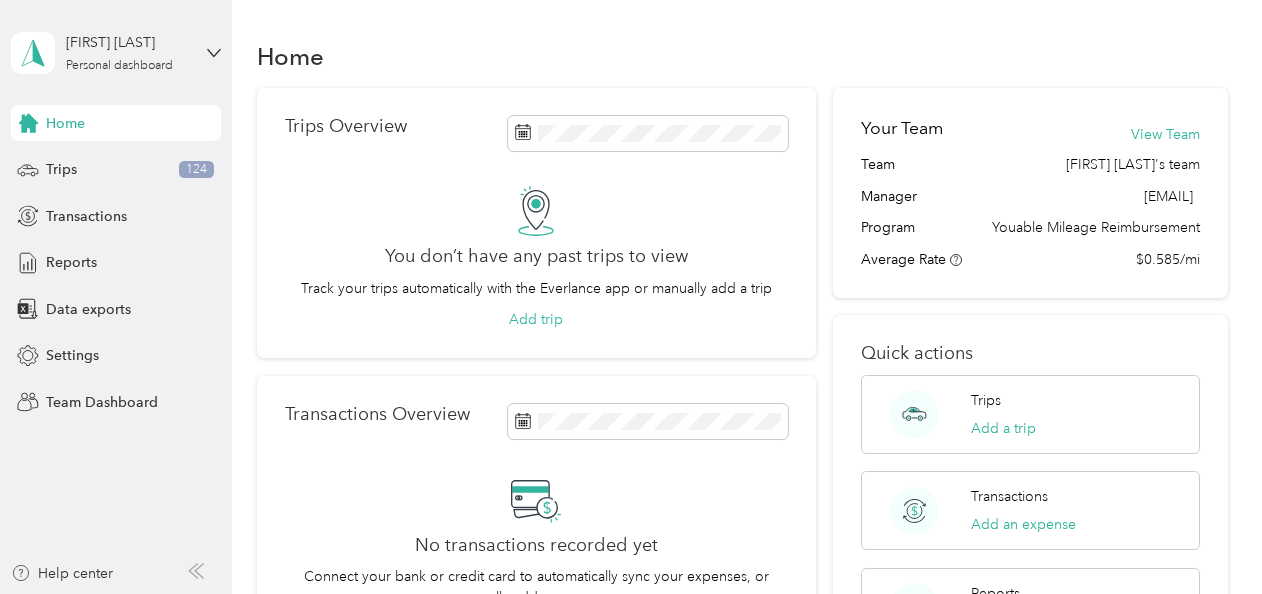 click on "Team dashboard" at bounding box center [82, 164] 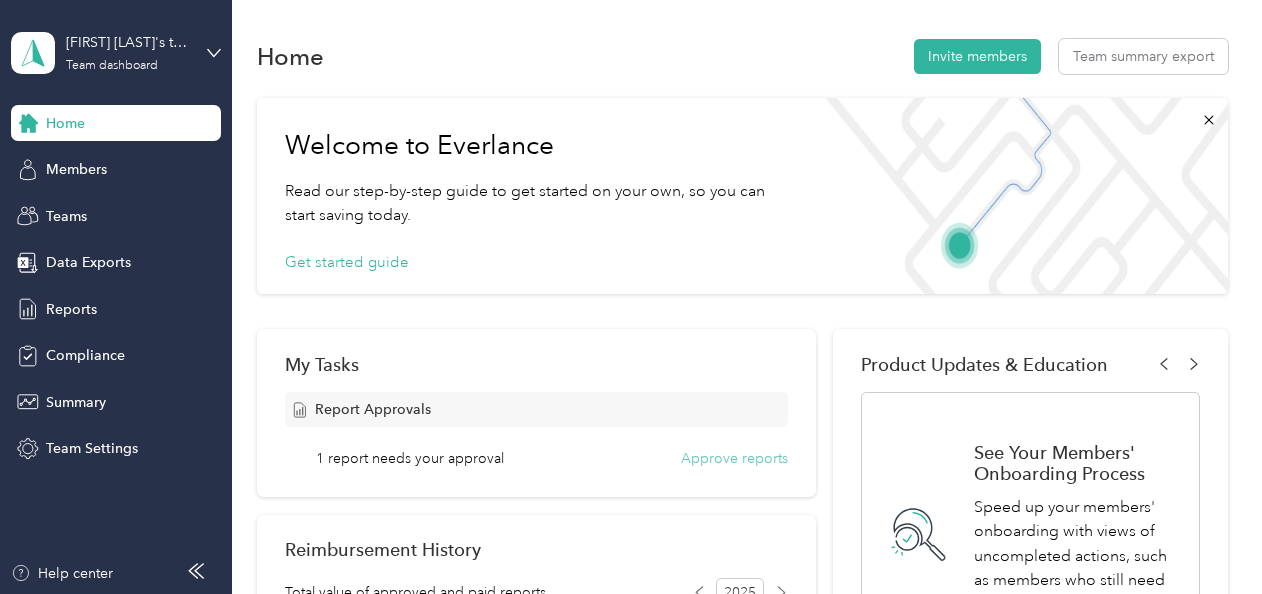 click on "Approve reports" at bounding box center [734, 458] 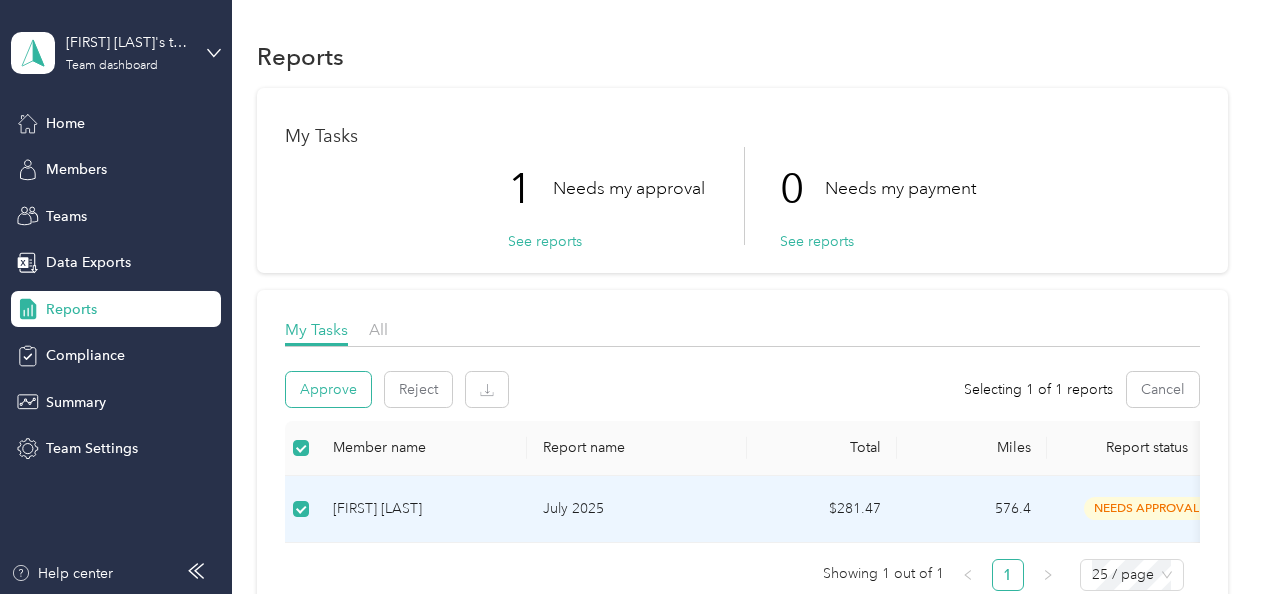 click on "Approve" at bounding box center [328, 389] 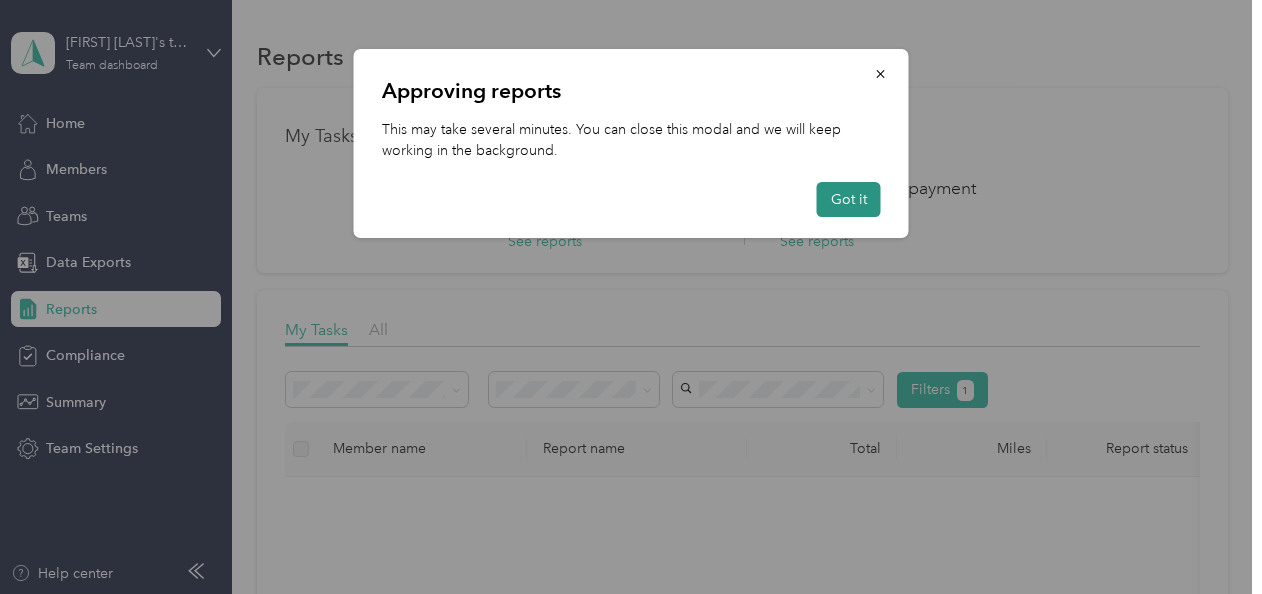 click on "Got it" at bounding box center [849, 199] 